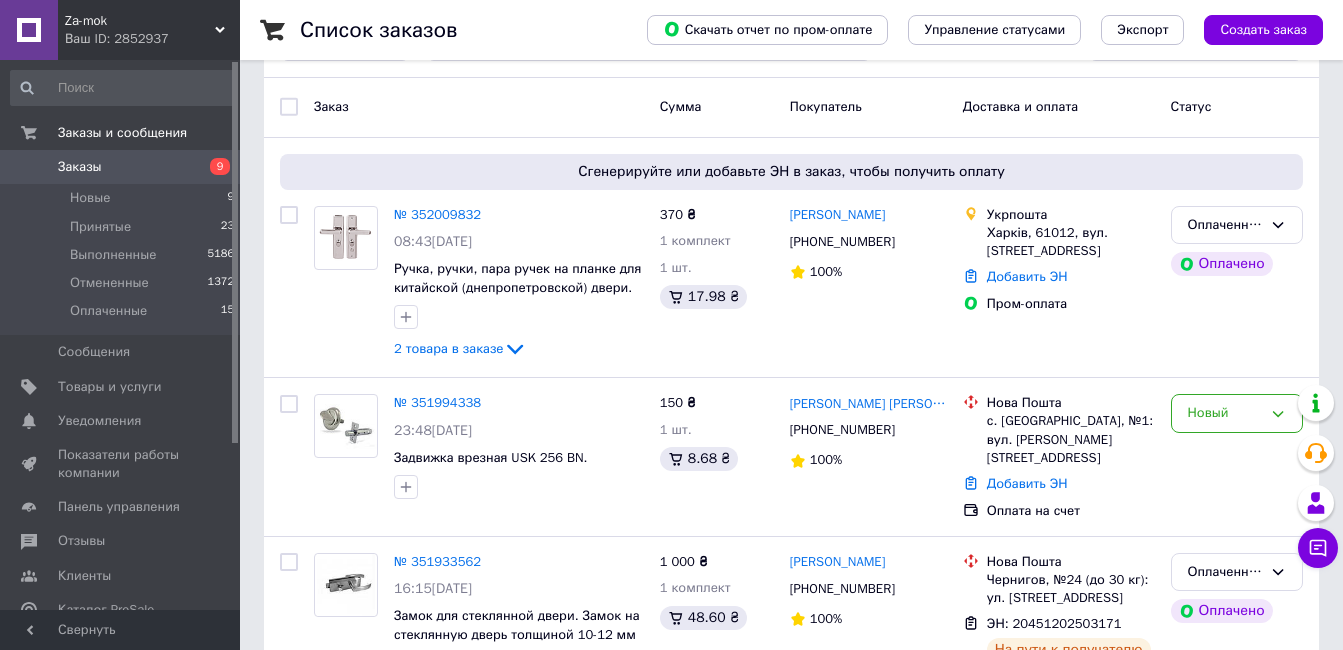 scroll, scrollTop: 80, scrollLeft: 0, axis: vertical 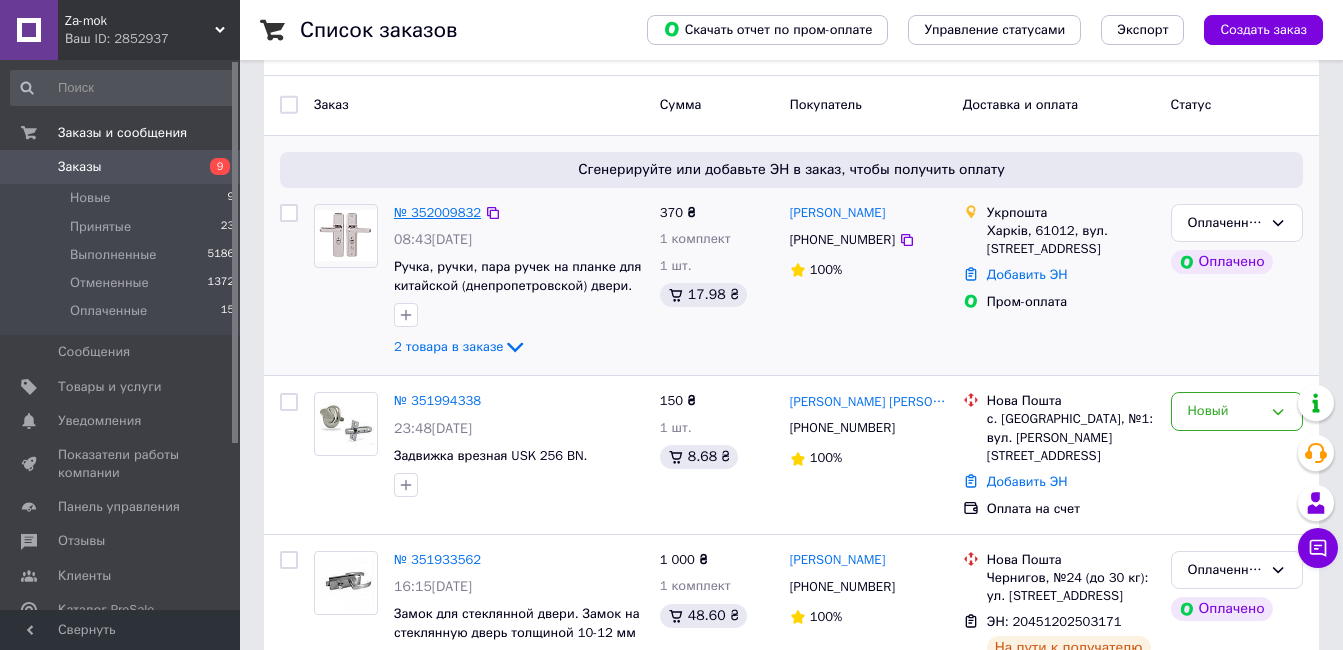click on "№ 352009832" at bounding box center (437, 212) 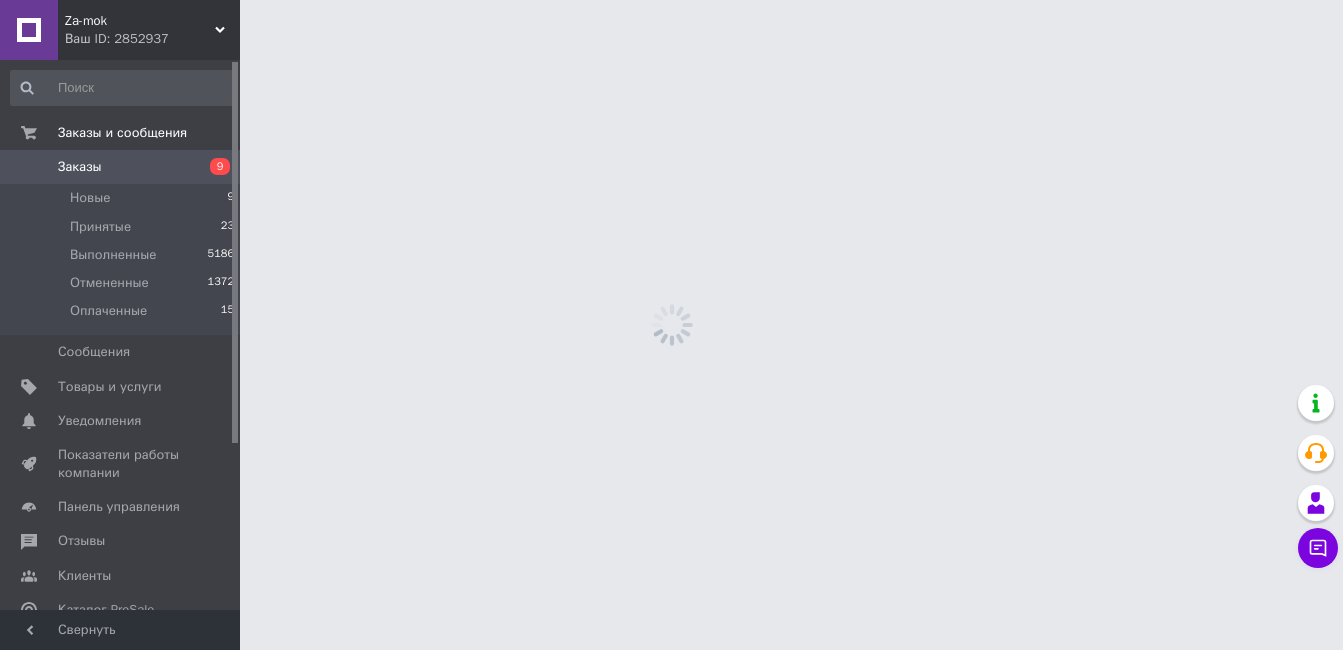 scroll, scrollTop: 0, scrollLeft: 0, axis: both 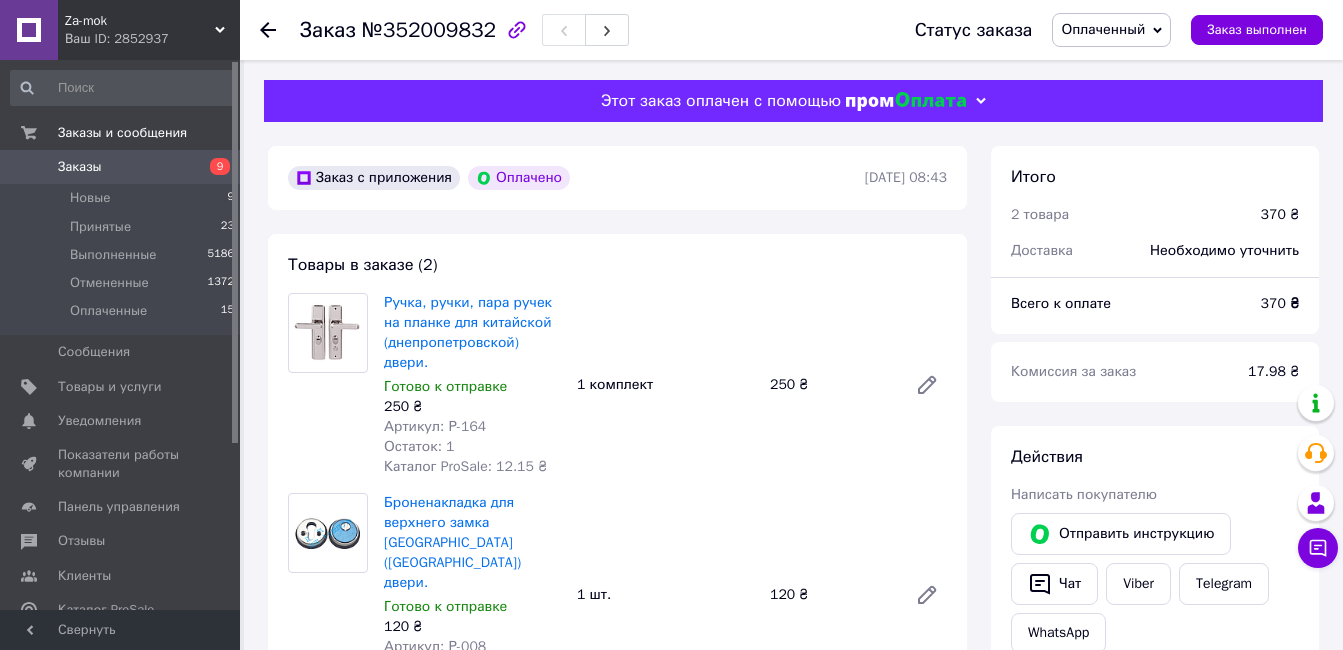 click on "Заказ №352009832 Статус заказа Оплаченный Принят Выполнен Отменен Заказ выполнен Этот заказ оплачен с помощью Заказ с приложения Оплачено [DATE] 08:43 Товары в заказе (2) Ручка, ручки, пара ручек на планке для китайской (днепропетровской) двери. Готово к отправке 250 ₴ Артикул: Р-164 Остаток: 1 Каталог ProSale: 12.15 ₴  1 комплект 250 ₴ Броненакладка для верхнего замка китайской (днепропетровской) двери. Готово к отправке 120 ₴ Артикул: Р-008 Остаток: 1 Каталог ProSale: 5.83 ₴  1 шт. 120 ₴ Скрыть товары Покупатель Грубый [PERSON_NAME] 1 заказ у вас на 370 ₴ 100%   успешных покупок Добавить отзыв" at bounding box center (793, 887) 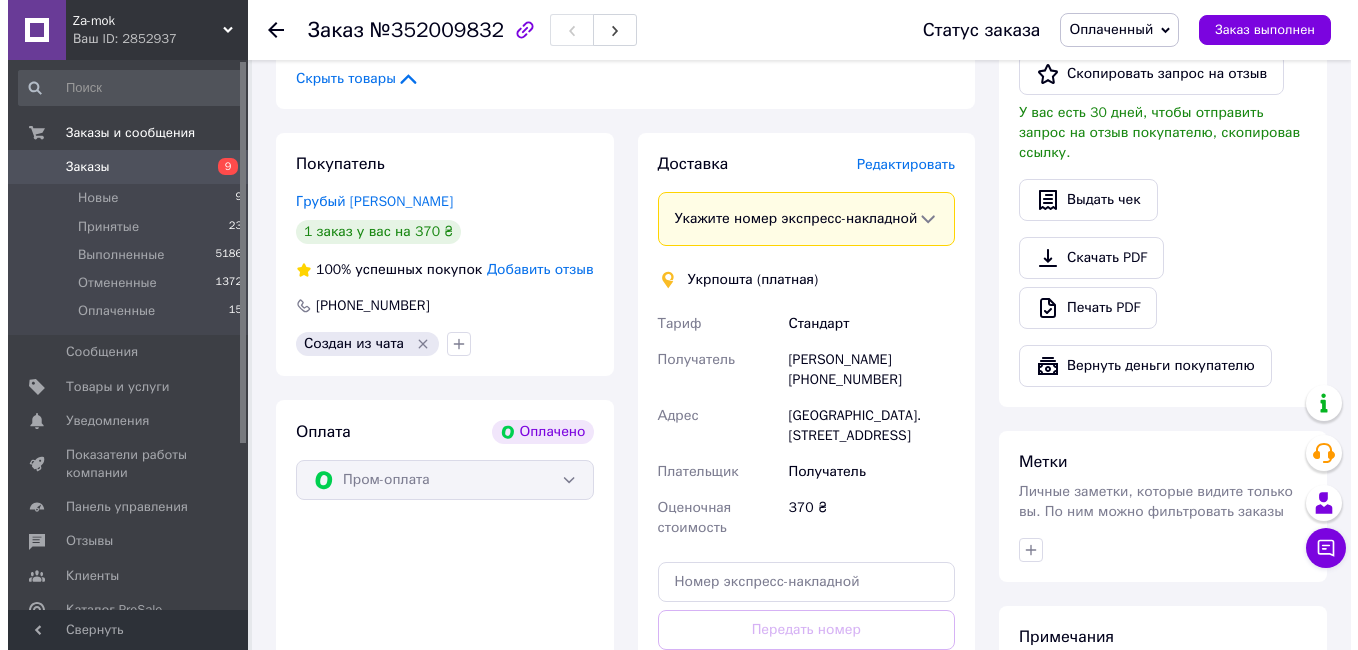 scroll, scrollTop: 640, scrollLeft: 0, axis: vertical 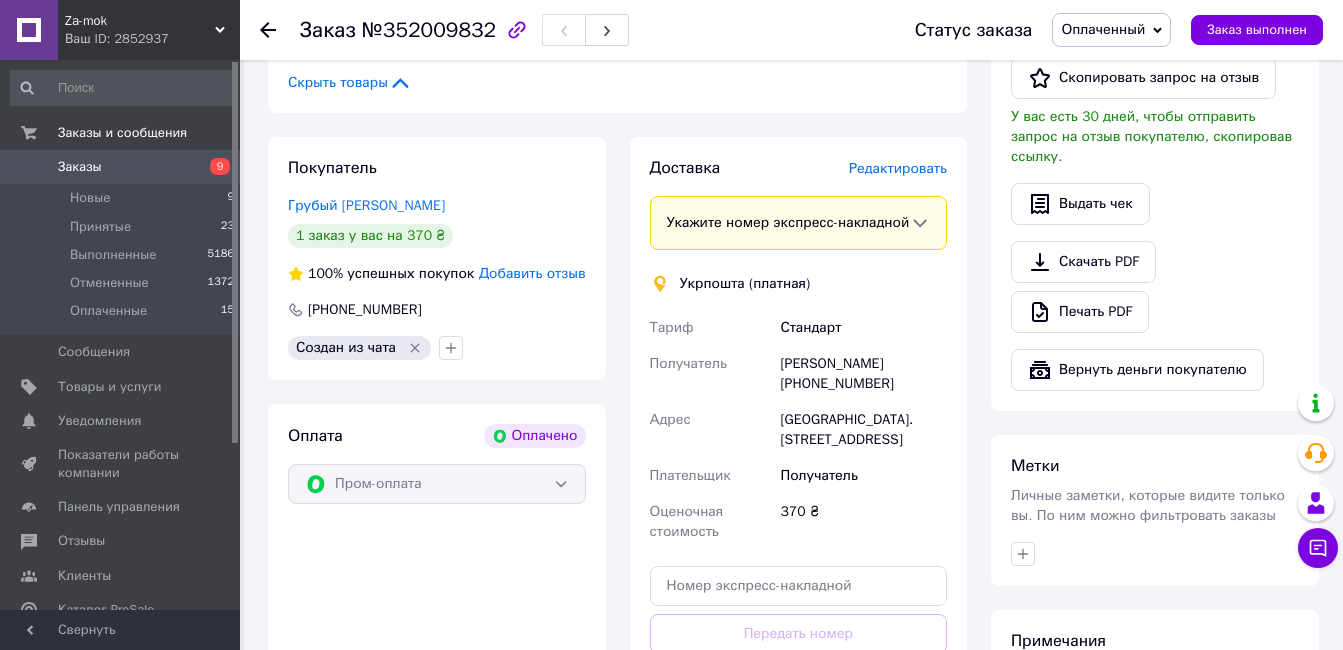 click on "Редактировать" at bounding box center [898, 168] 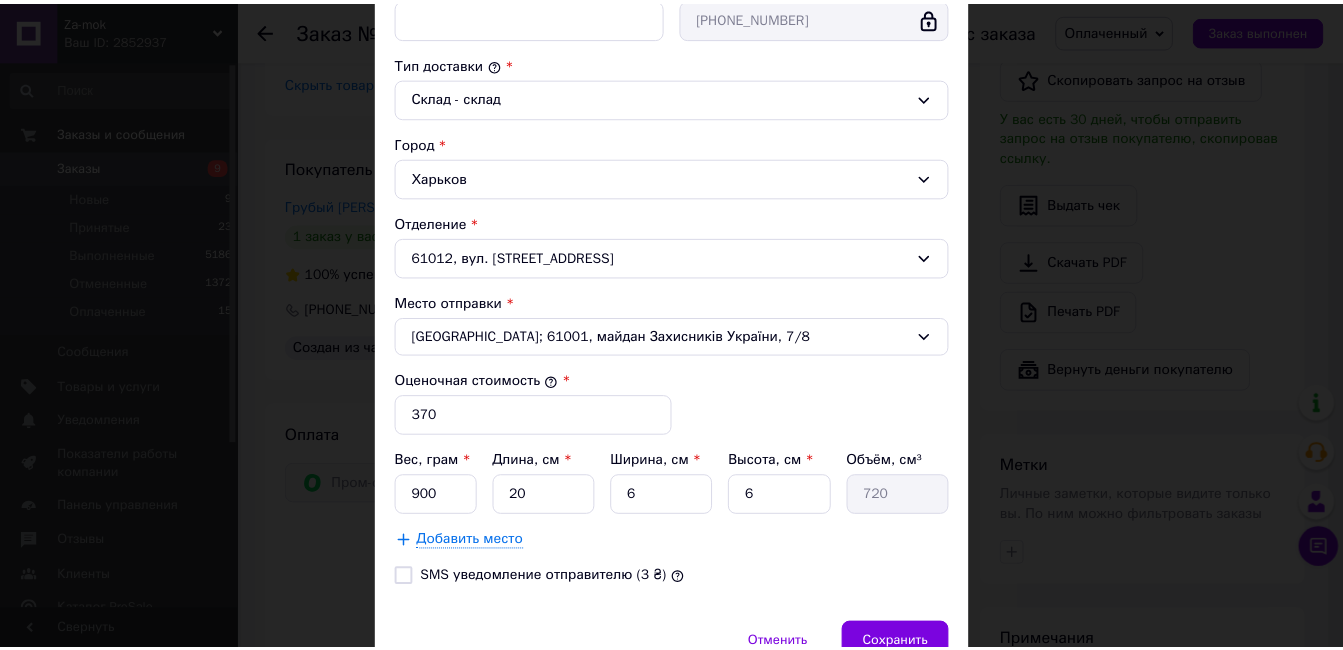 scroll, scrollTop: 510, scrollLeft: 0, axis: vertical 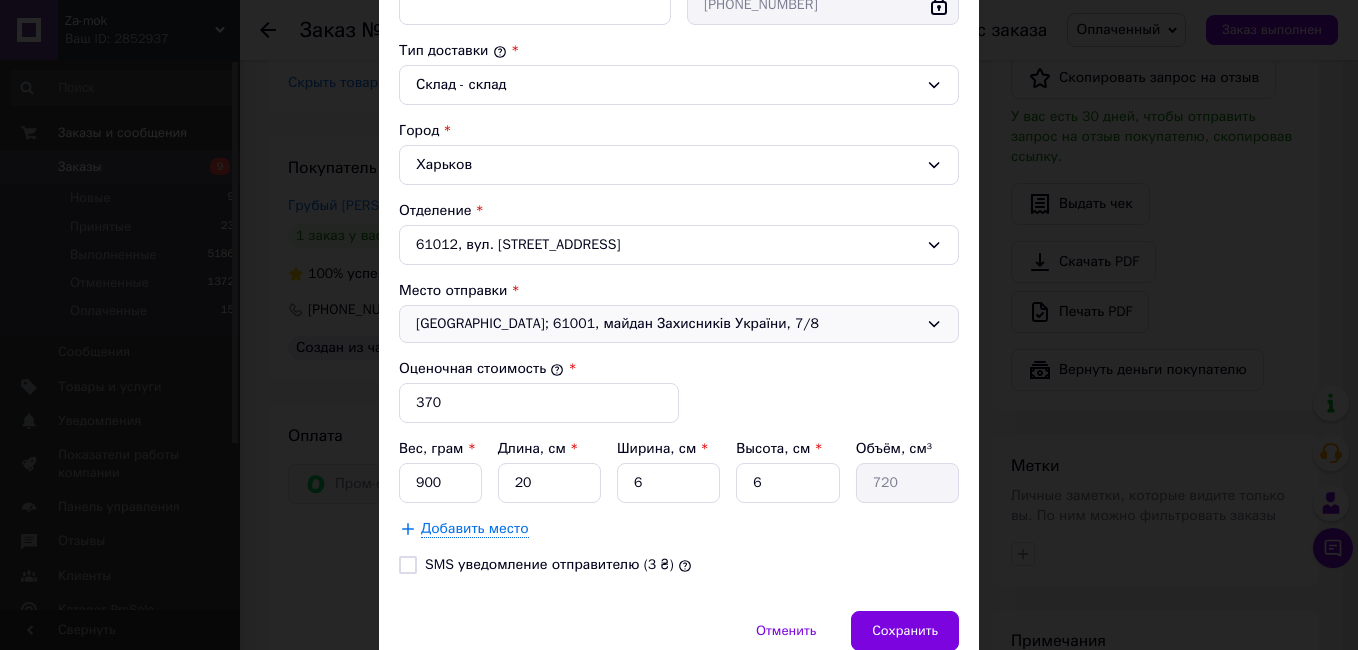 click on "[GEOGRAPHIC_DATA]; 61001, майдан Захисників України, 7/8" at bounding box center [667, 324] 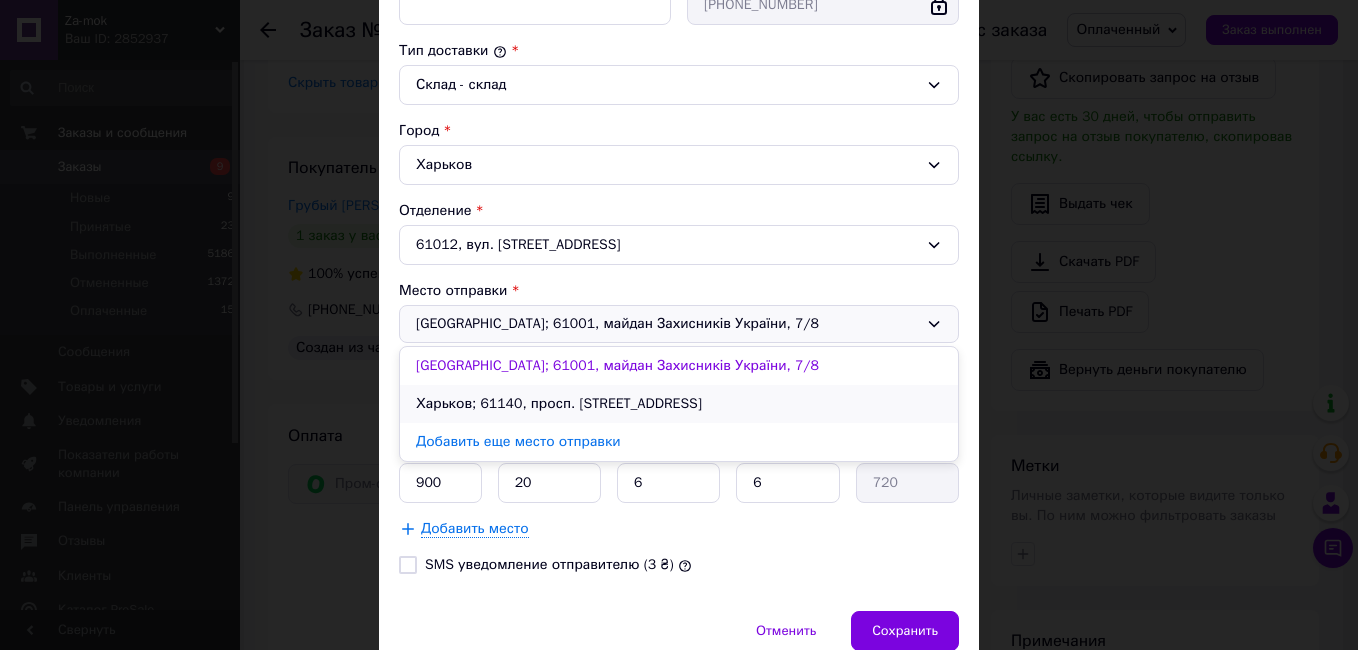 click on "Харьков; 61140, просп. [STREET_ADDRESS]" at bounding box center (679, 404) 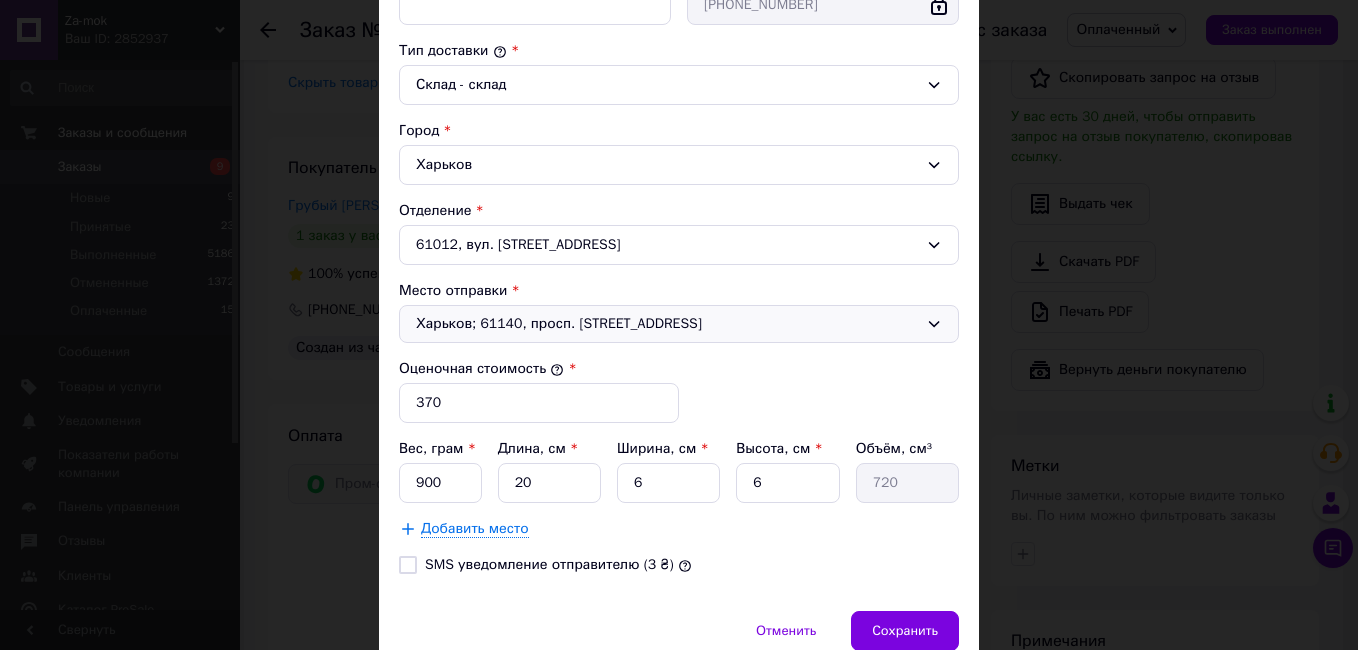 click on "SMS уведомление отправителю (3 ₴)" at bounding box center (408, 565) 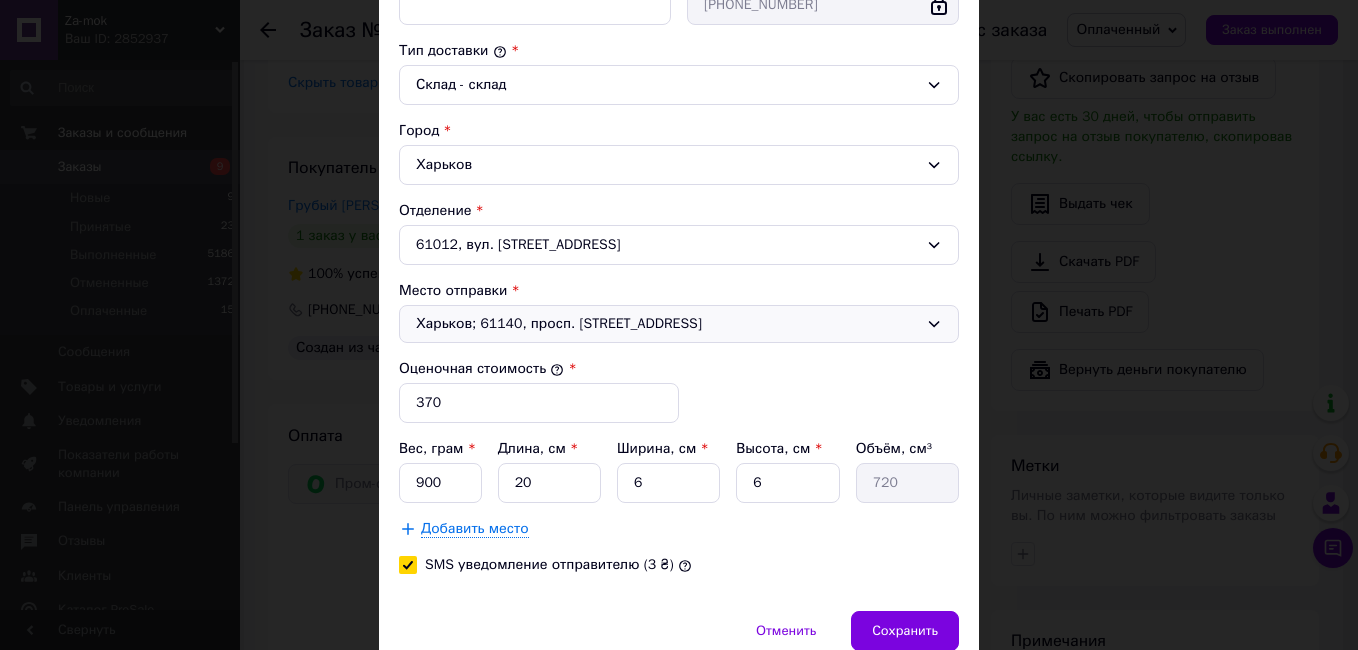 checkbox on "true" 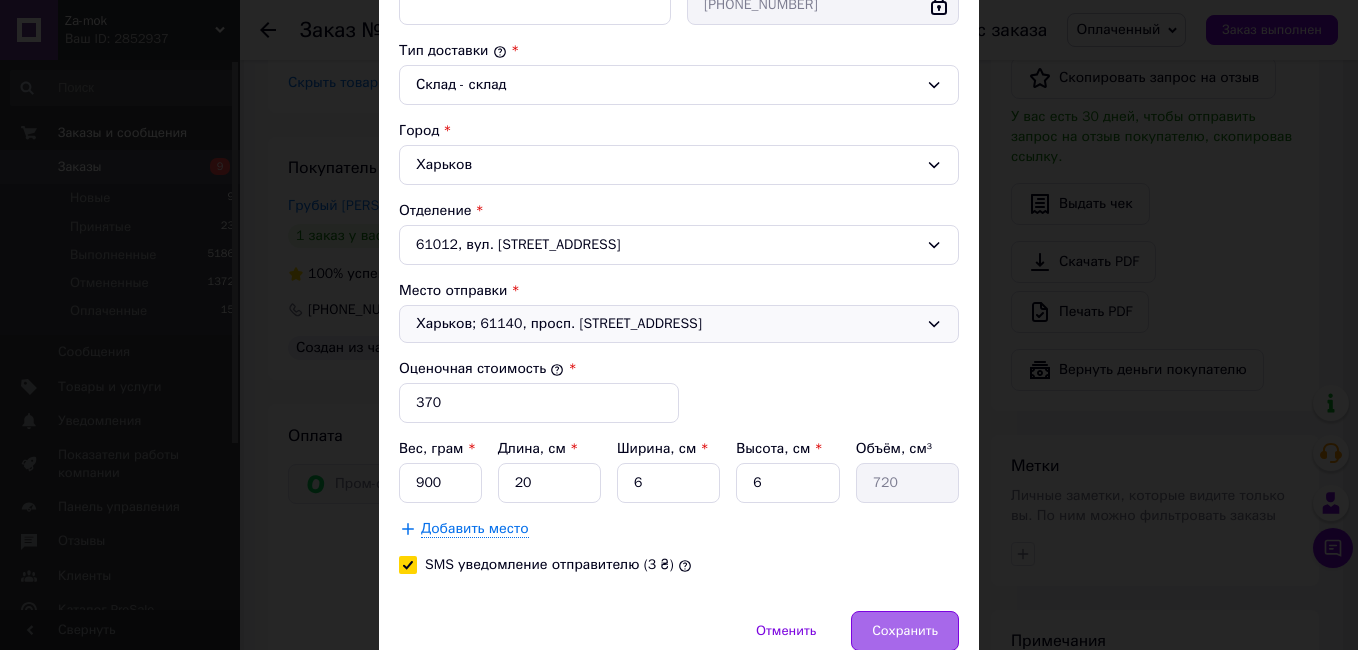 click on "Сохранить" at bounding box center [905, 631] 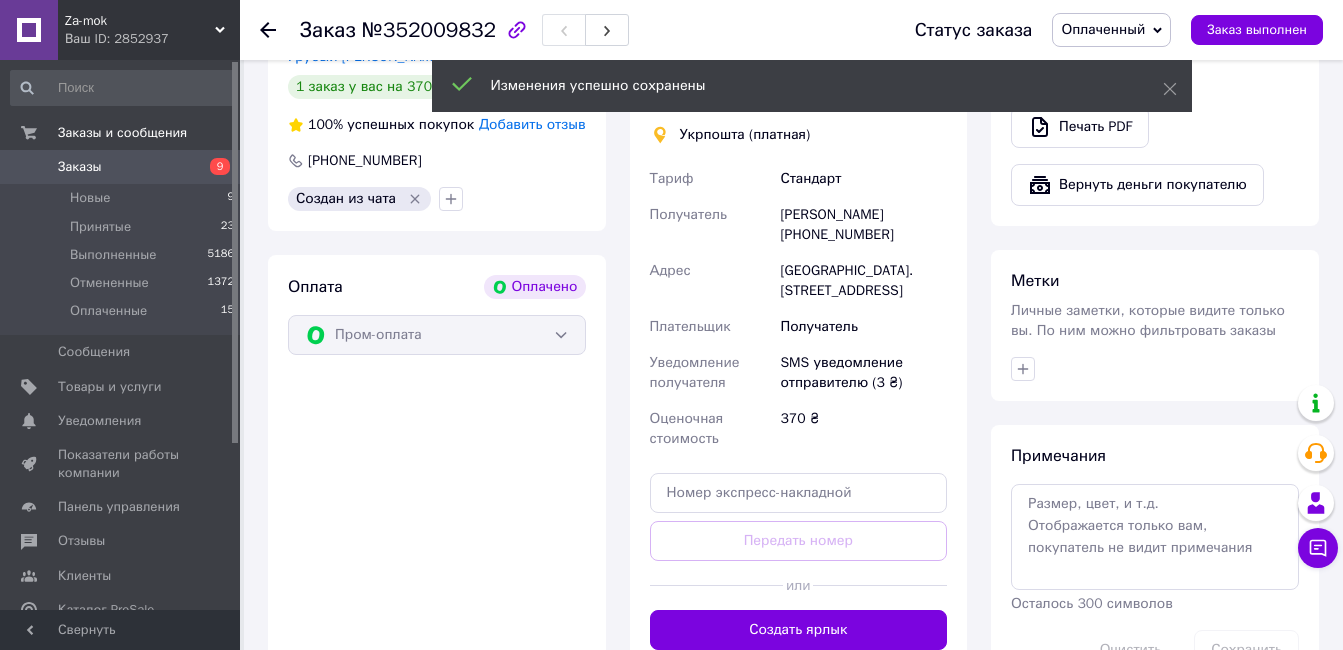 scroll, scrollTop: 804, scrollLeft: 0, axis: vertical 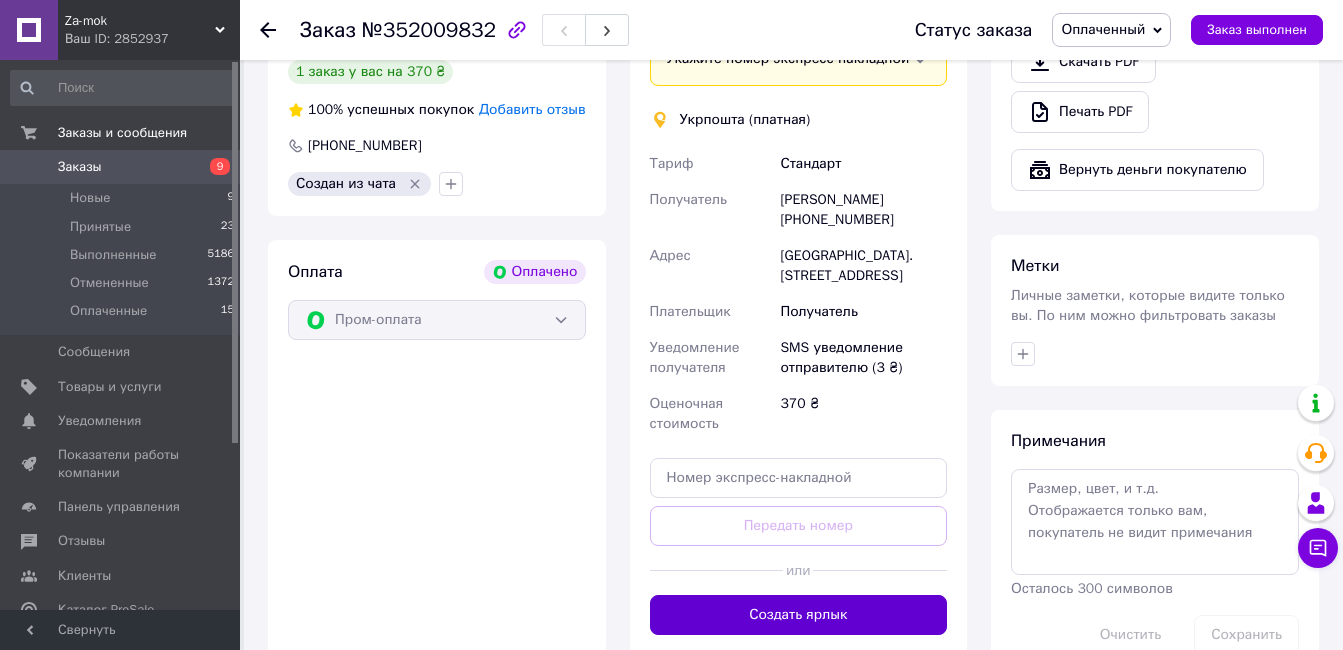 click on "Создать ярлык" at bounding box center (799, 615) 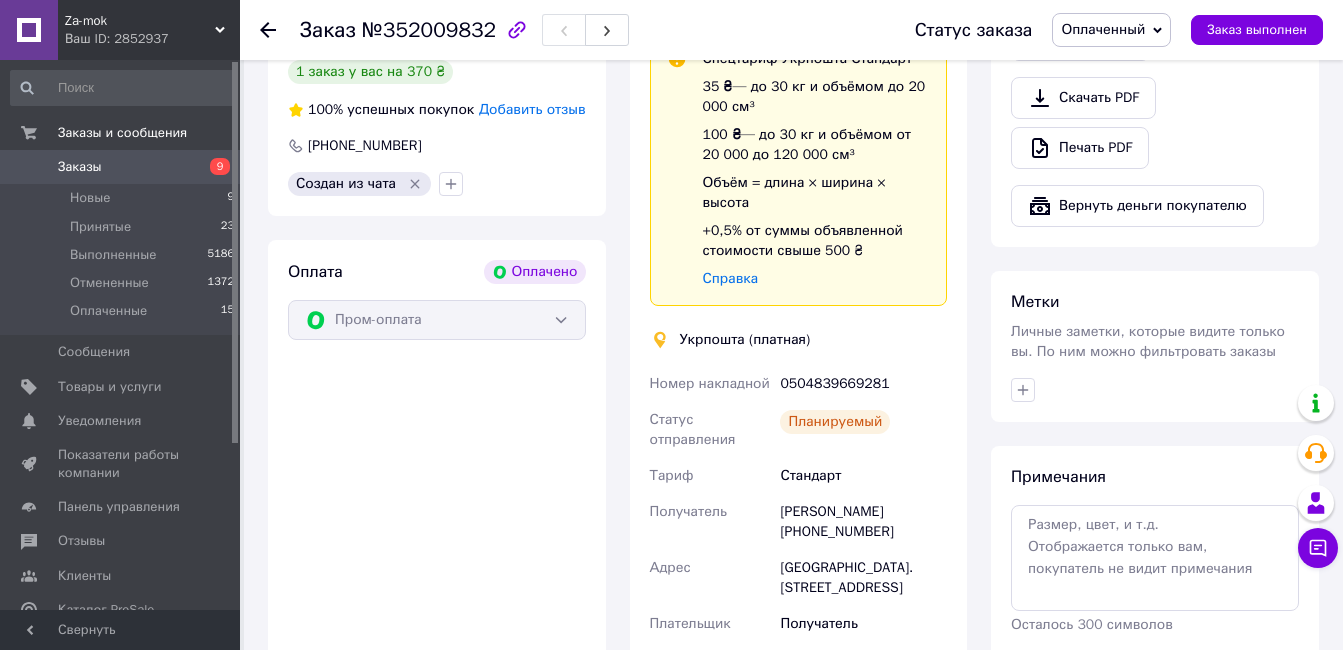 click on "Заказы" at bounding box center (80, 167) 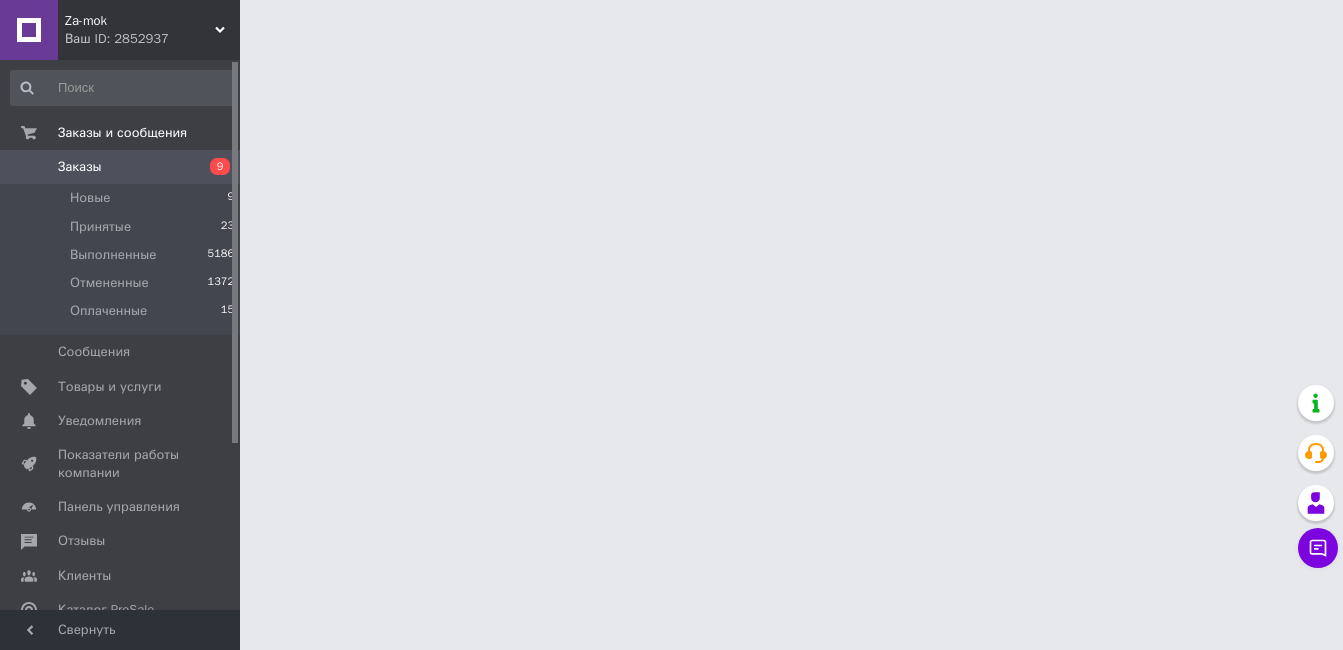 scroll, scrollTop: 0, scrollLeft: 0, axis: both 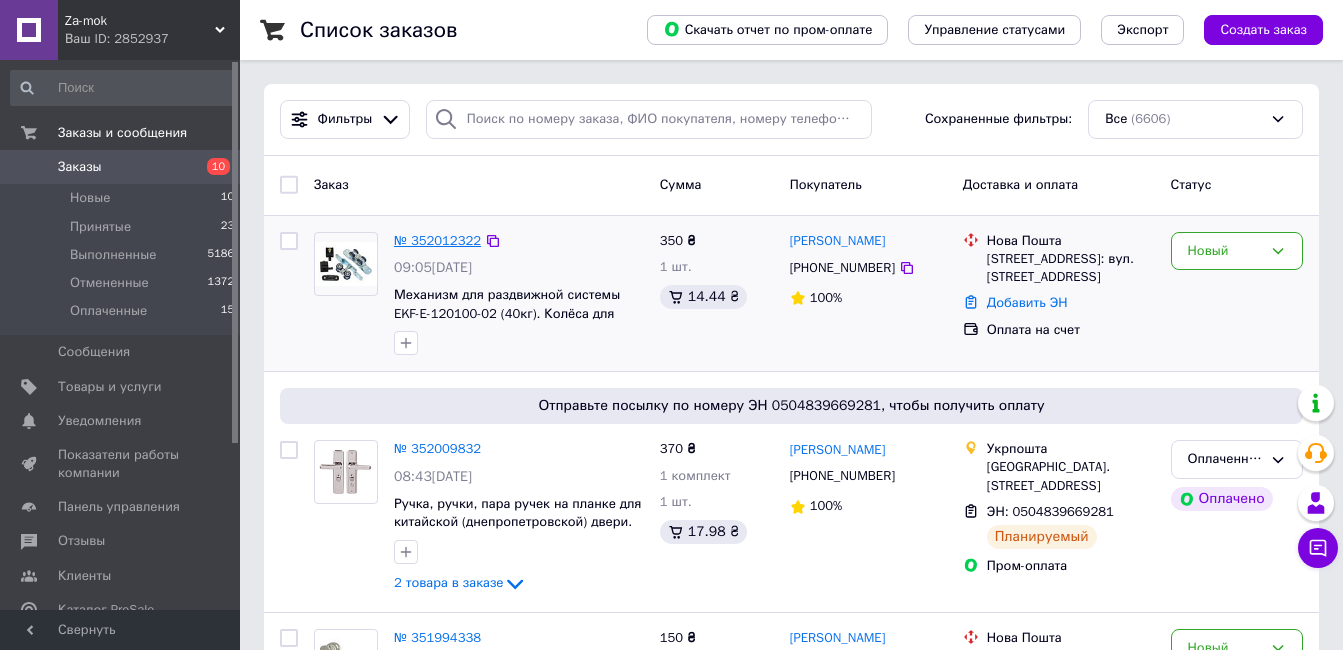 click on "№ 352012322" at bounding box center (437, 240) 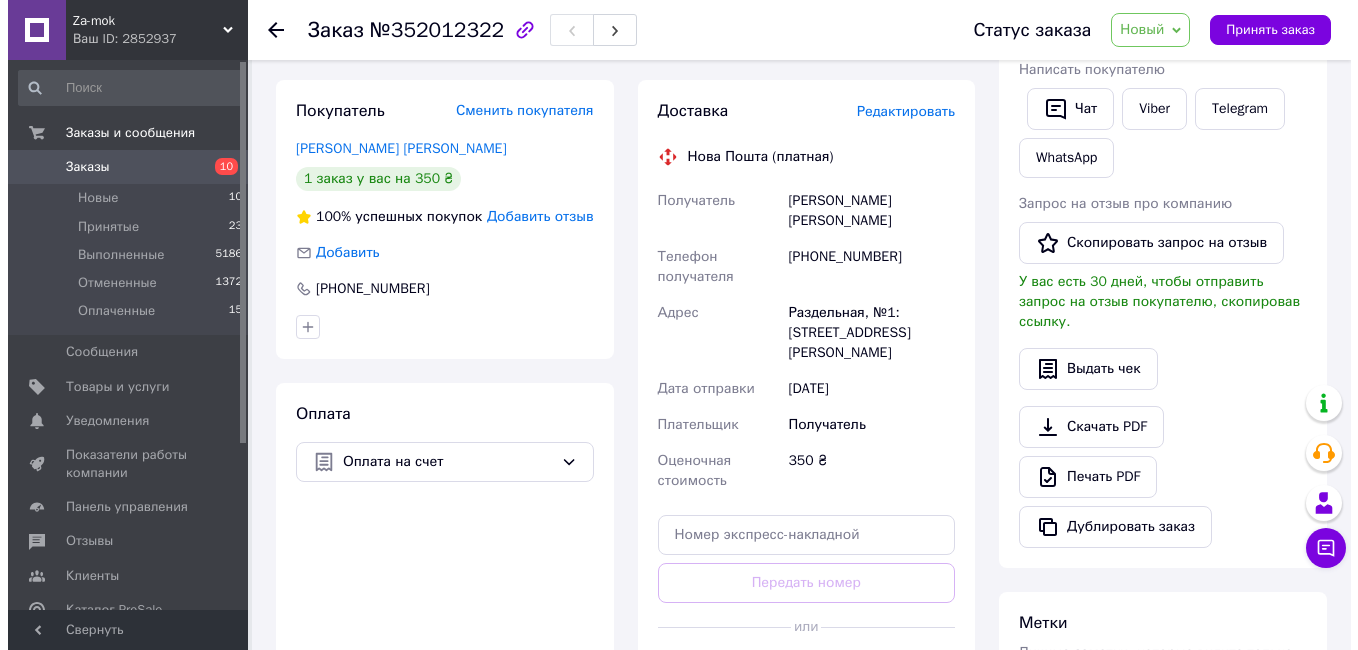 scroll, scrollTop: 400, scrollLeft: 0, axis: vertical 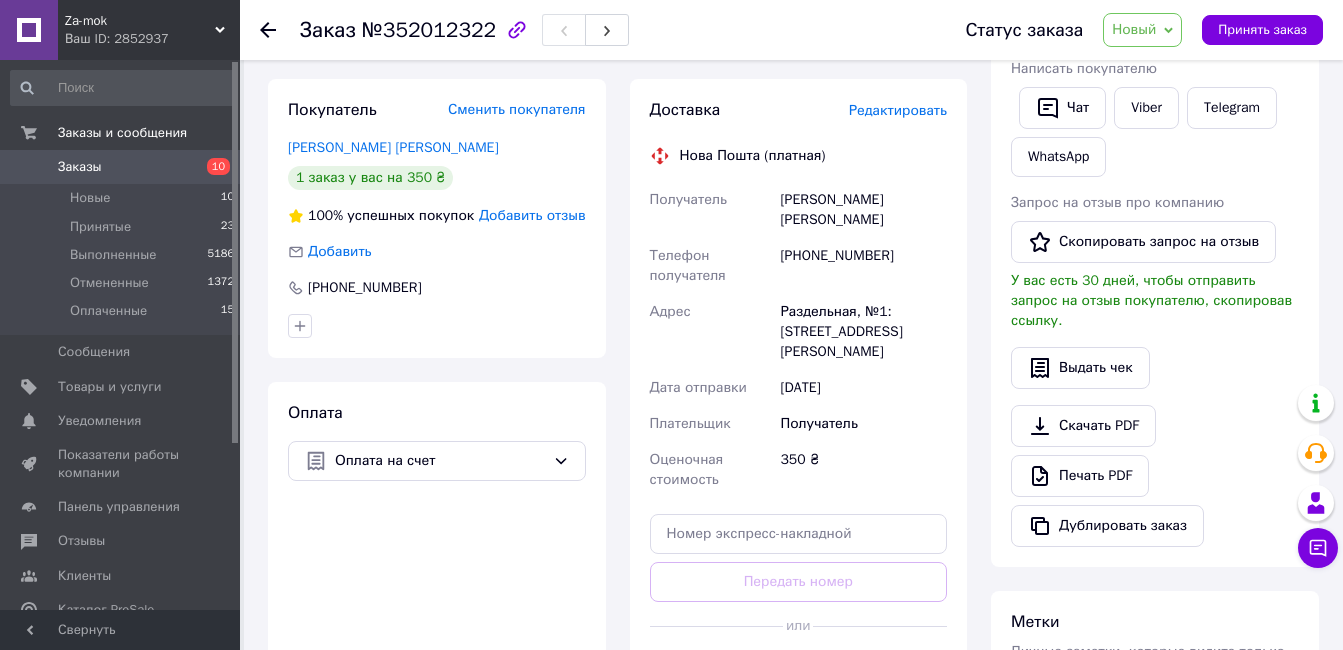 click on "Редактировать" at bounding box center (898, 110) 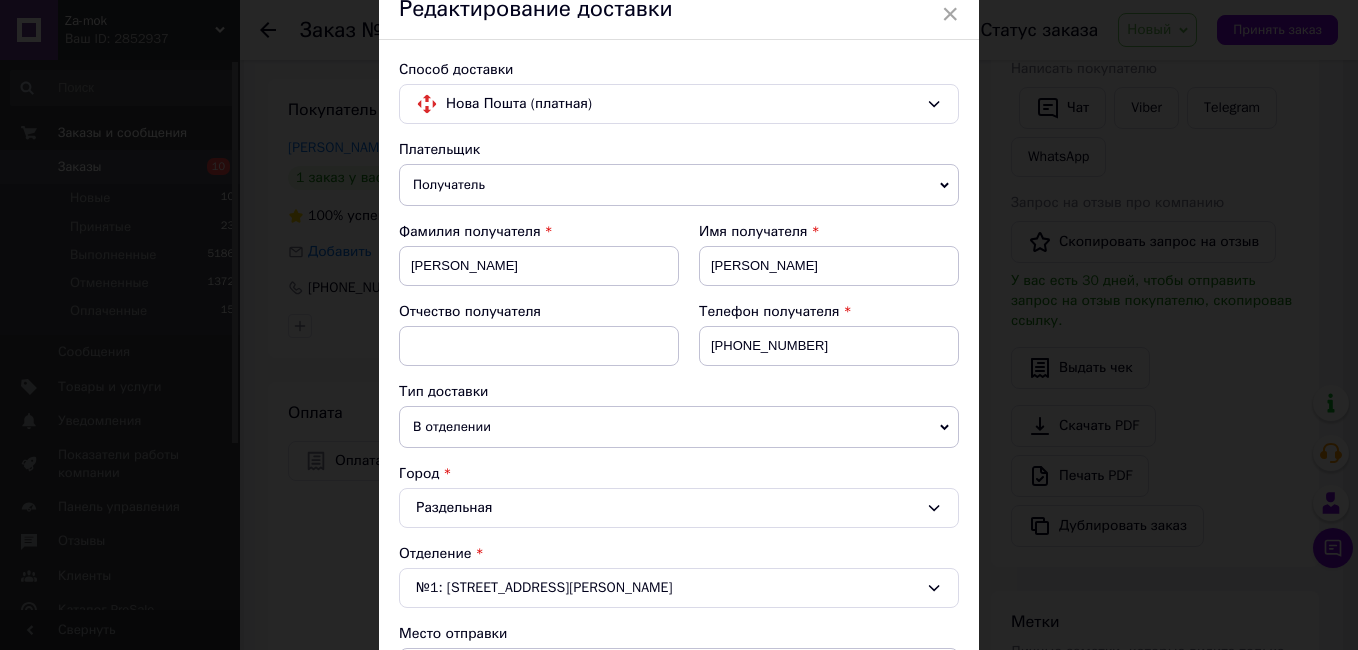 scroll, scrollTop: 99, scrollLeft: 0, axis: vertical 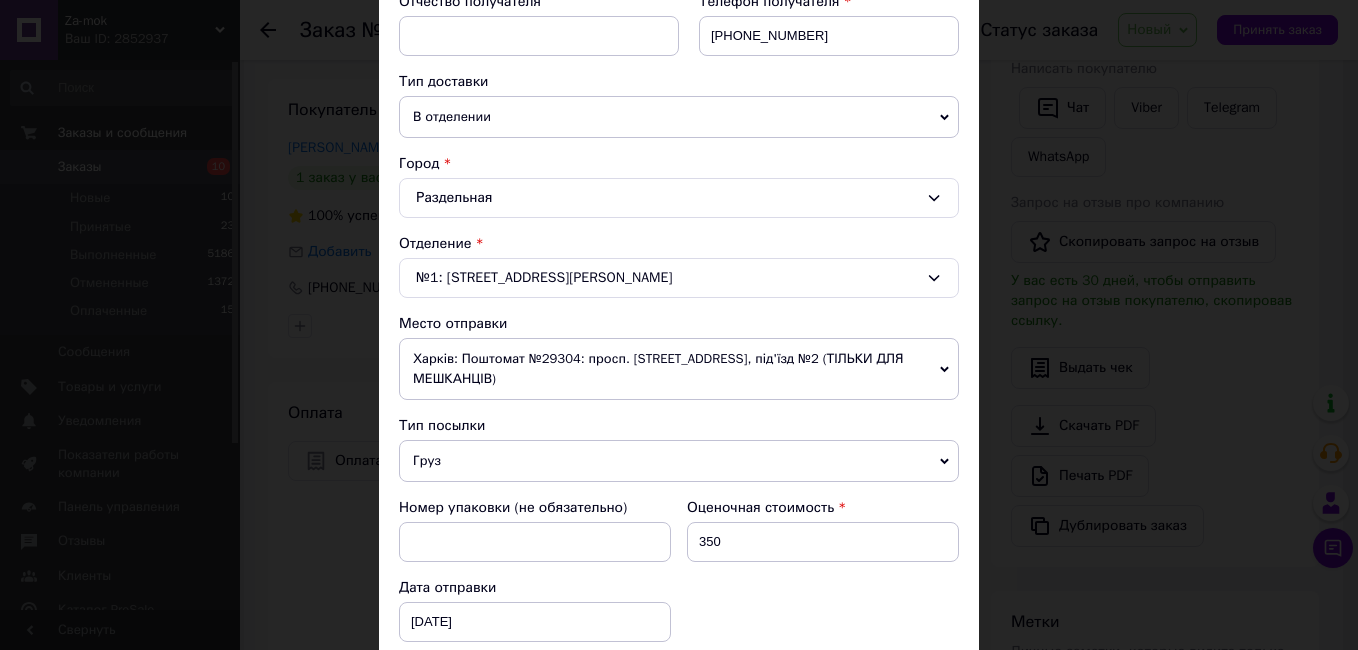 click on "Груз" at bounding box center [679, 461] 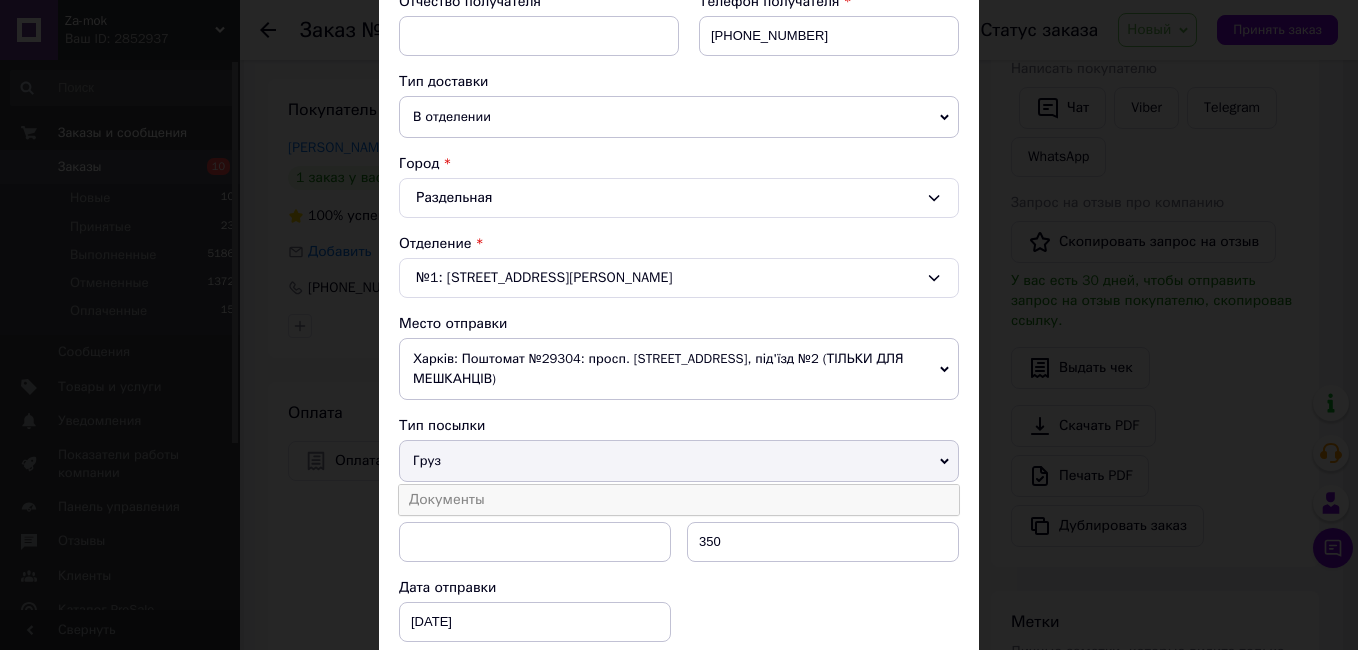 click on "Документы" at bounding box center (679, 500) 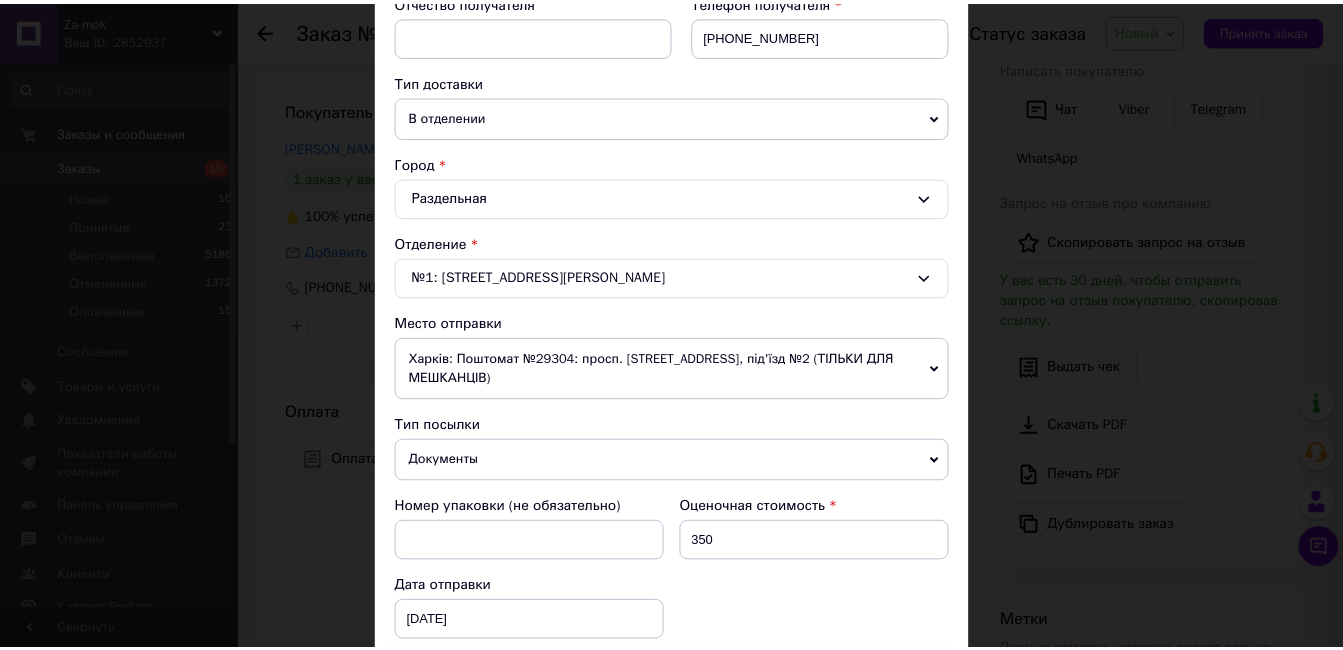 scroll, scrollTop: 969, scrollLeft: 0, axis: vertical 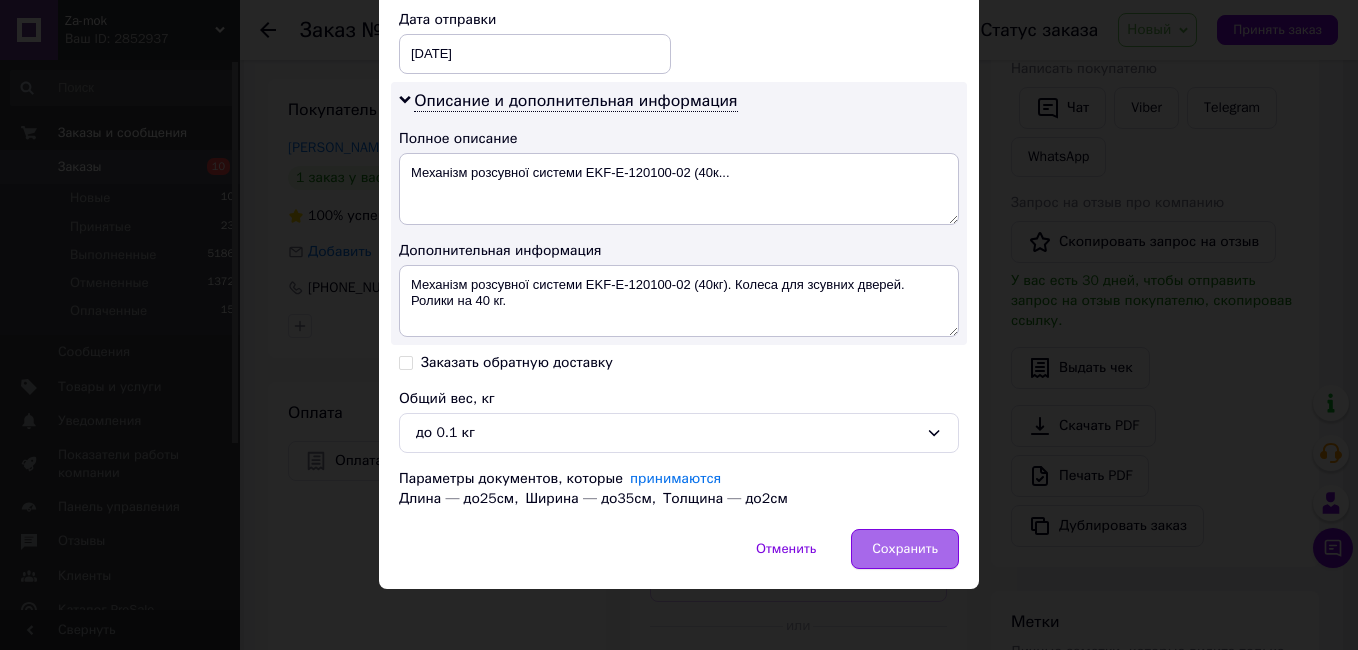 click on "Сохранить" at bounding box center [905, 549] 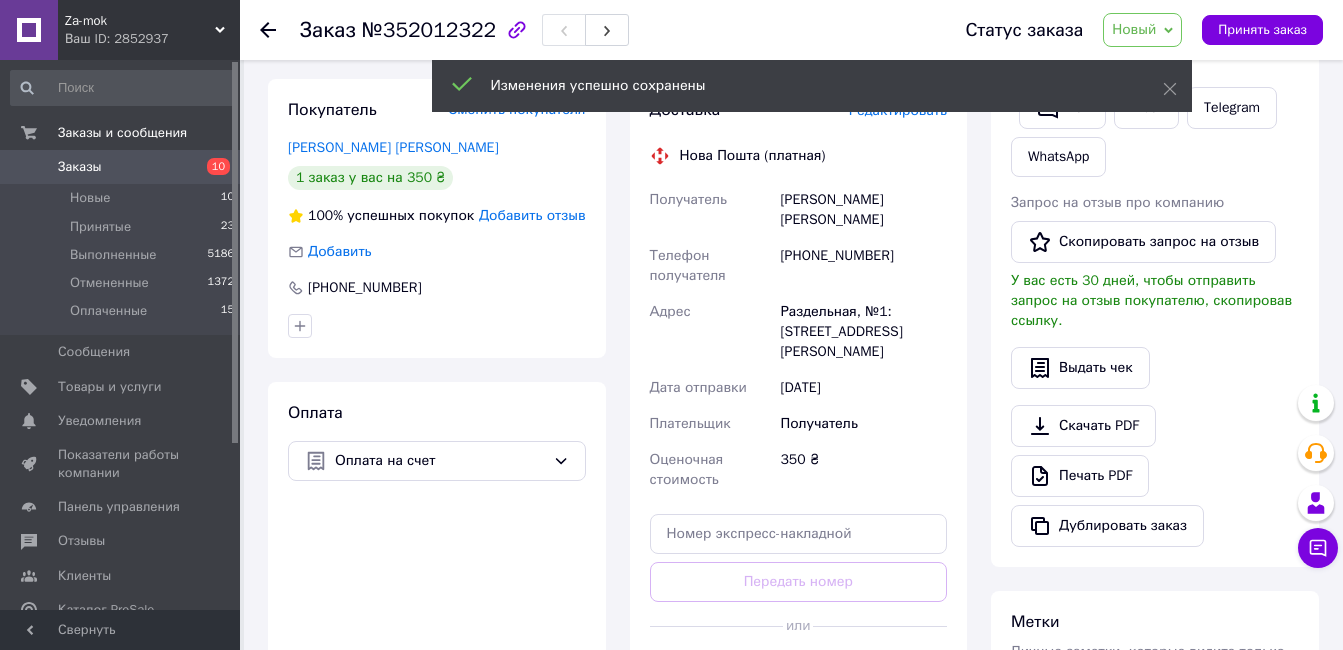 click on "Сгенерировать ЭН" at bounding box center [799, 671] 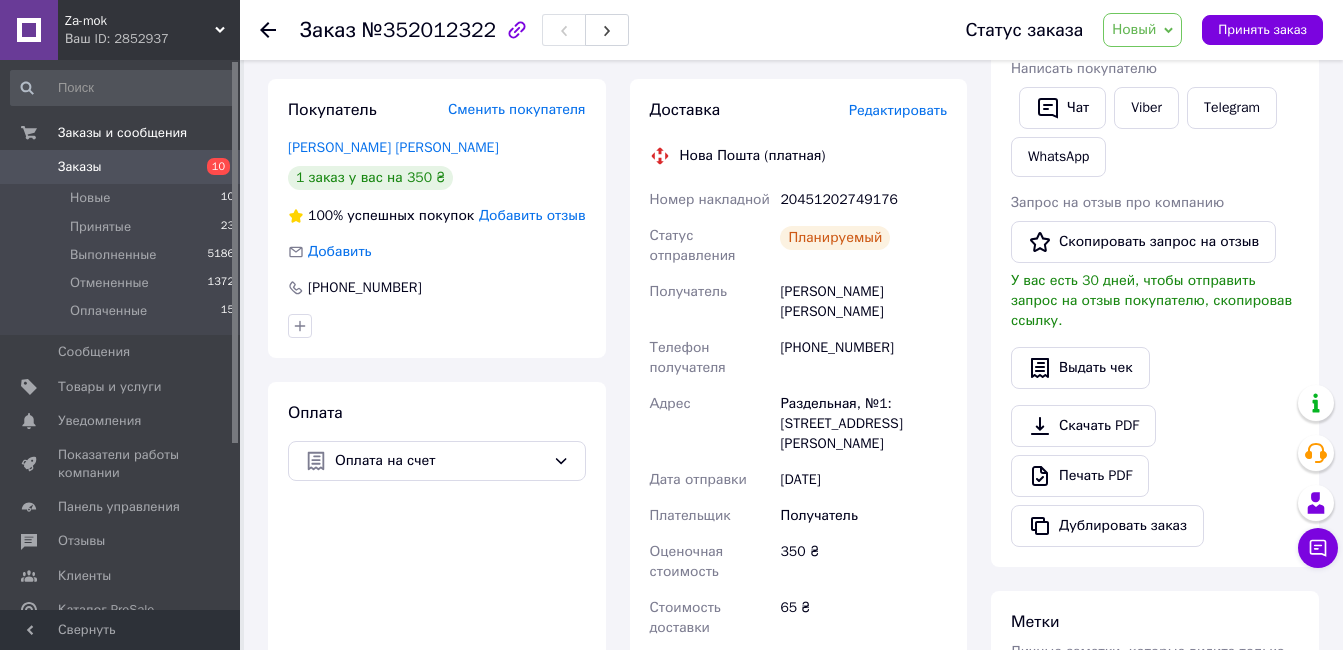 click on "Заказы" at bounding box center (80, 167) 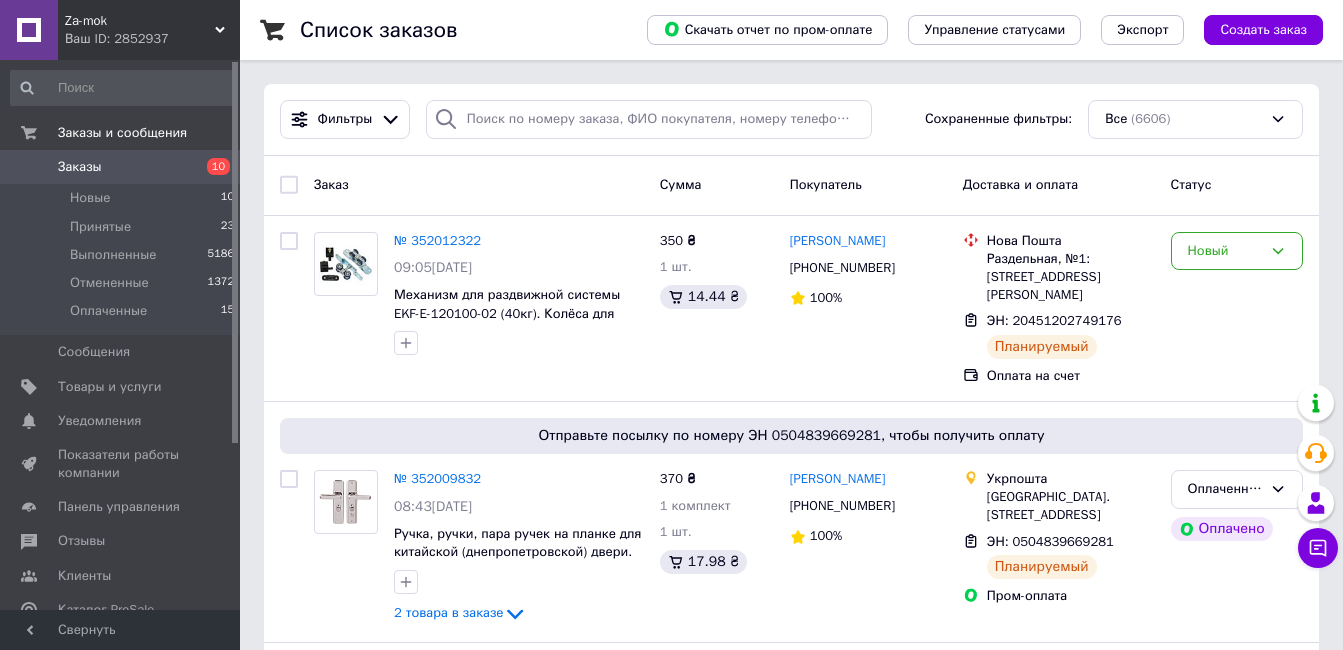 click on "Список заказов   Скачать отчет по пром-оплате Управление статусами Экспорт Создать заказ Фильтры Сохраненные фильтры: Все (6606) Заказ Сумма Покупатель Доставка и оплата Статус № 352012322 09:05, 10.07.2025 Механизм для раздвижной системы EKF-E-120100-02 (40кг). Колёса для сдвижной двери. Ролики на 40 кг. 350 ₴ 1 шт. 14.44 ₴ Руслан Вахновський +380503336887 100% Нова Пошта Раздельная, №1: ул. Травневая, 1а ЭН: 20451202749176 Планируемый Оплата на счет Новый Отправьте посылку по номеру ЭН 0504839669281, чтобы получить оплату № 352009832 08:43, 10.07.2025 2 товара в заказе 370 ₴ 1 комплект 1 шт. 17.98 ₴ Игорь Грубый +380502216572 100% 1" at bounding box center [791, 2039] 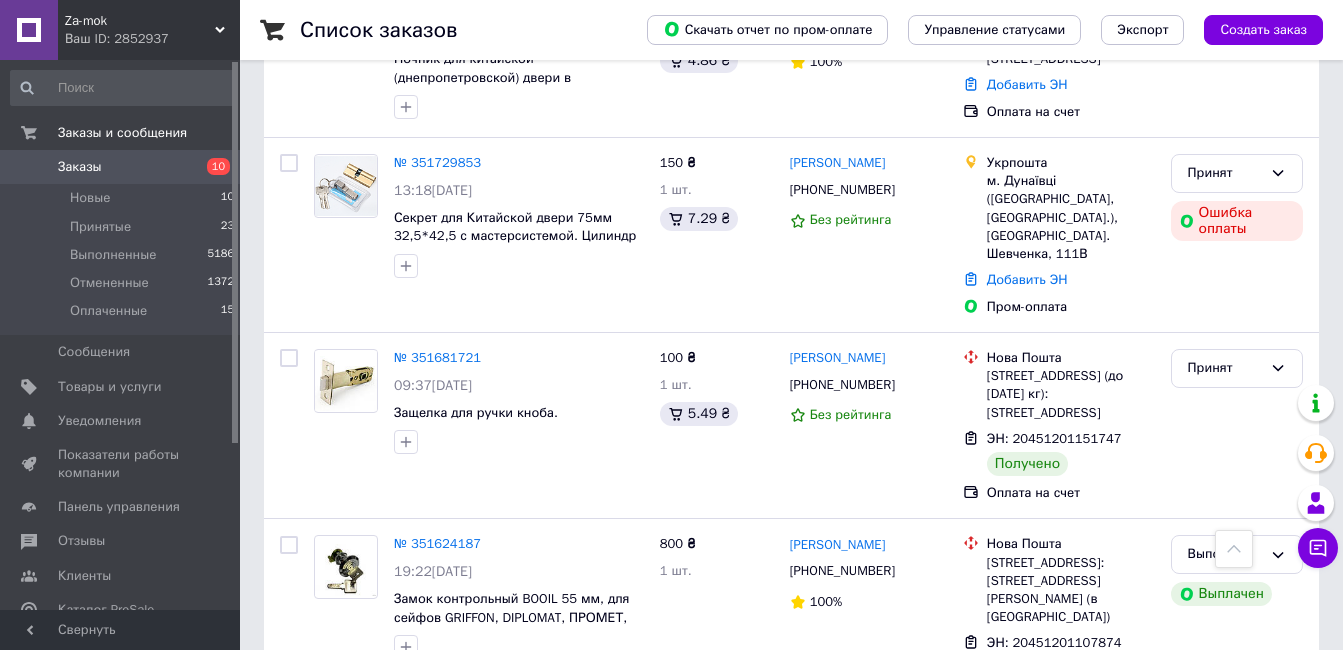 scroll, scrollTop: 2480, scrollLeft: 0, axis: vertical 